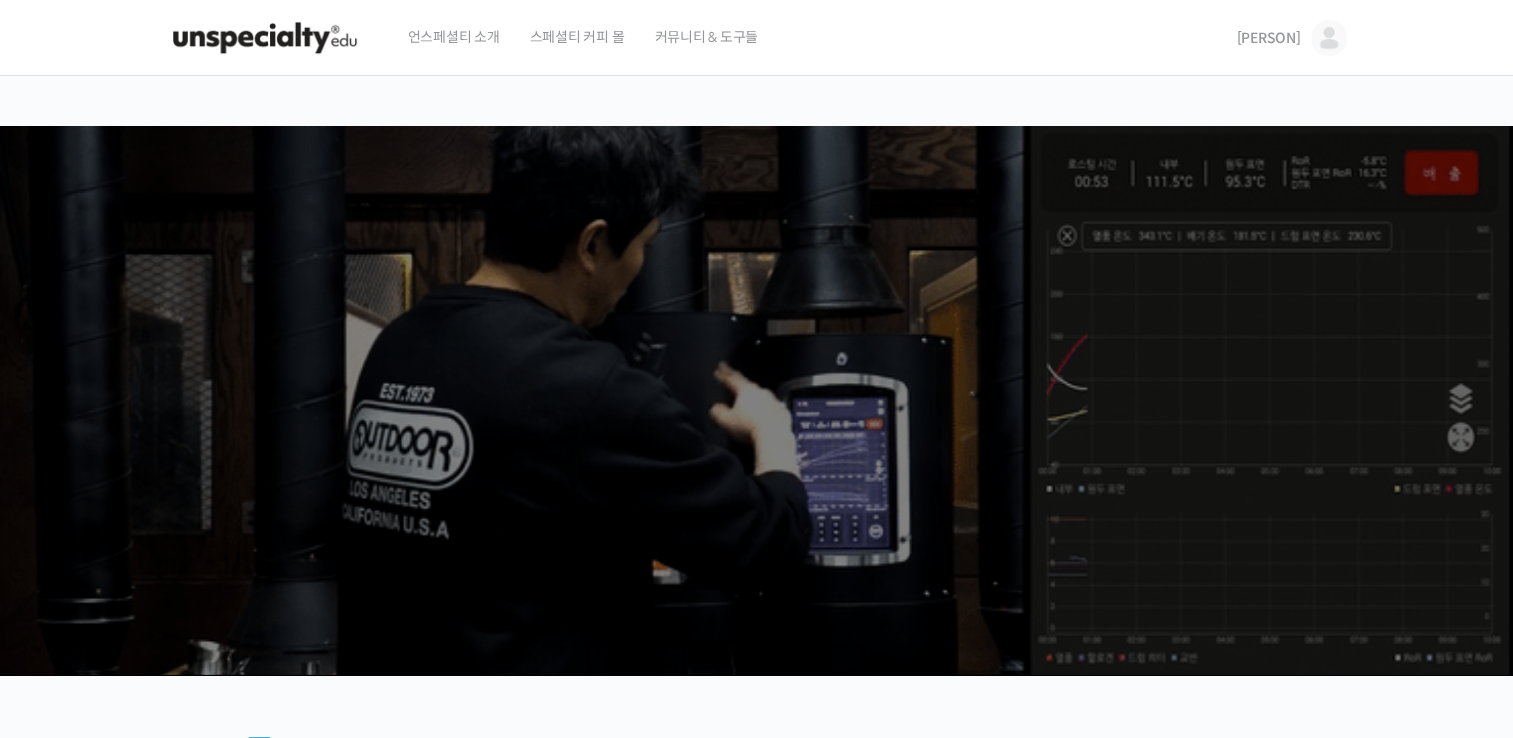 scroll, scrollTop: 0, scrollLeft: 0, axis: both 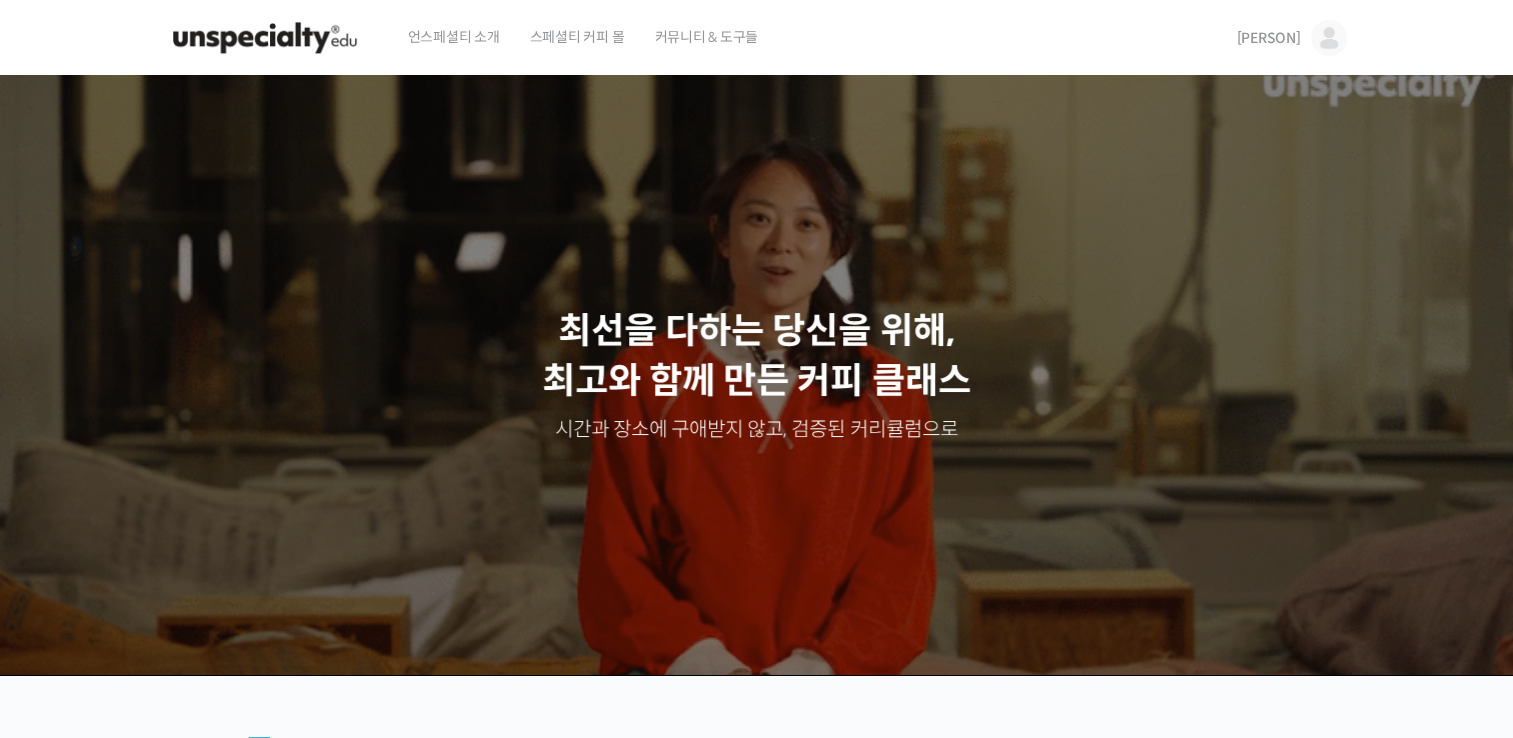 click at bounding box center (1329, 38) 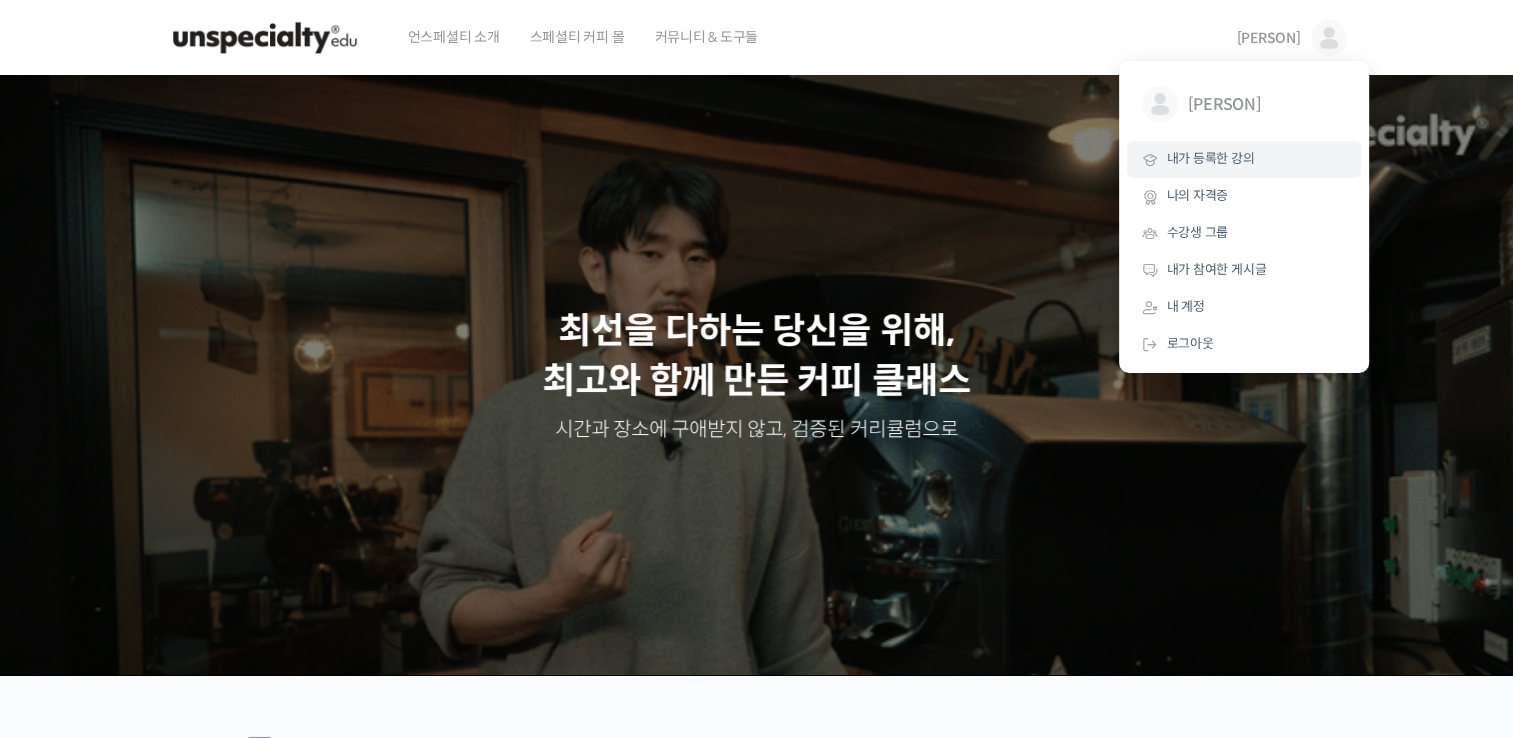 click on "내가 등록한 강의" at bounding box center [1244, 159] 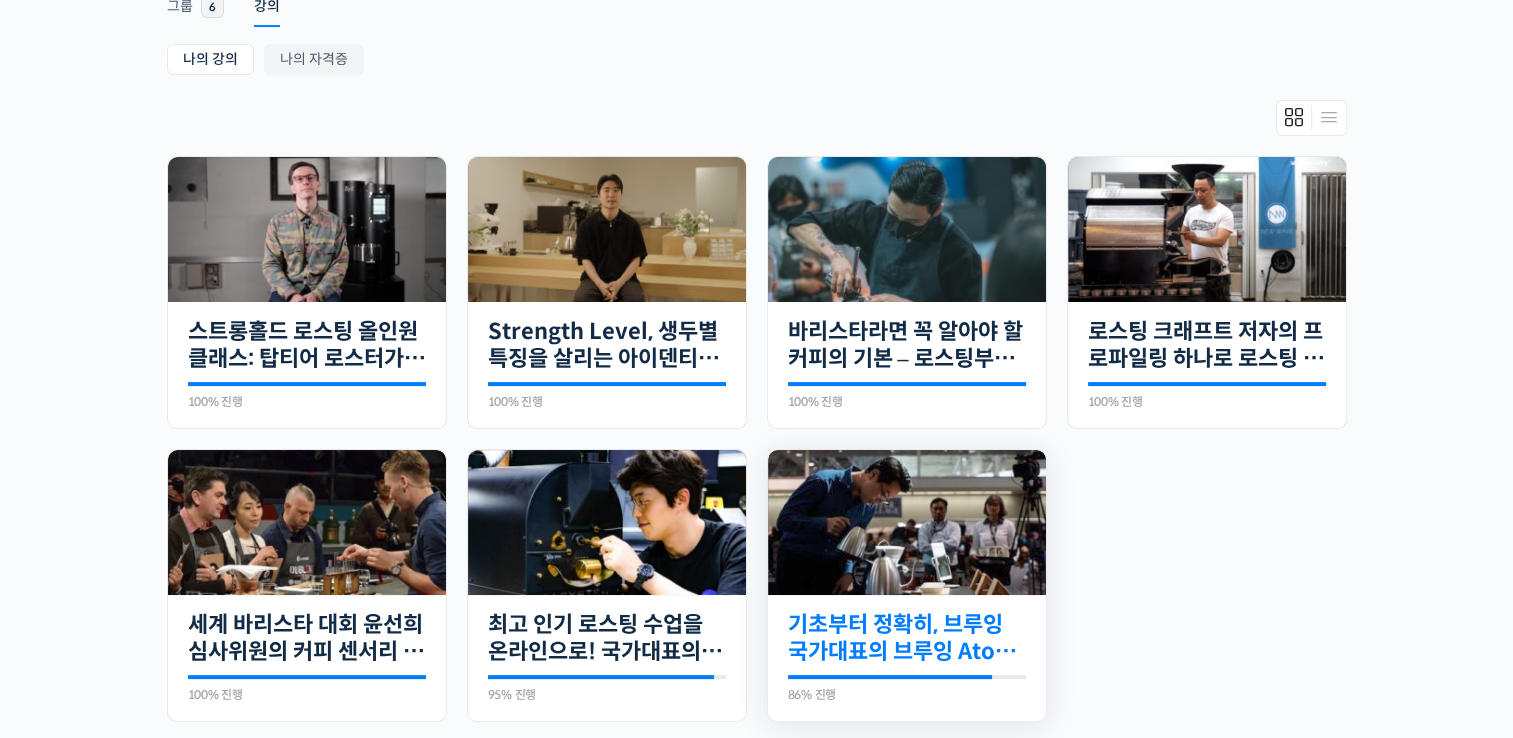 scroll, scrollTop: 343, scrollLeft: 0, axis: vertical 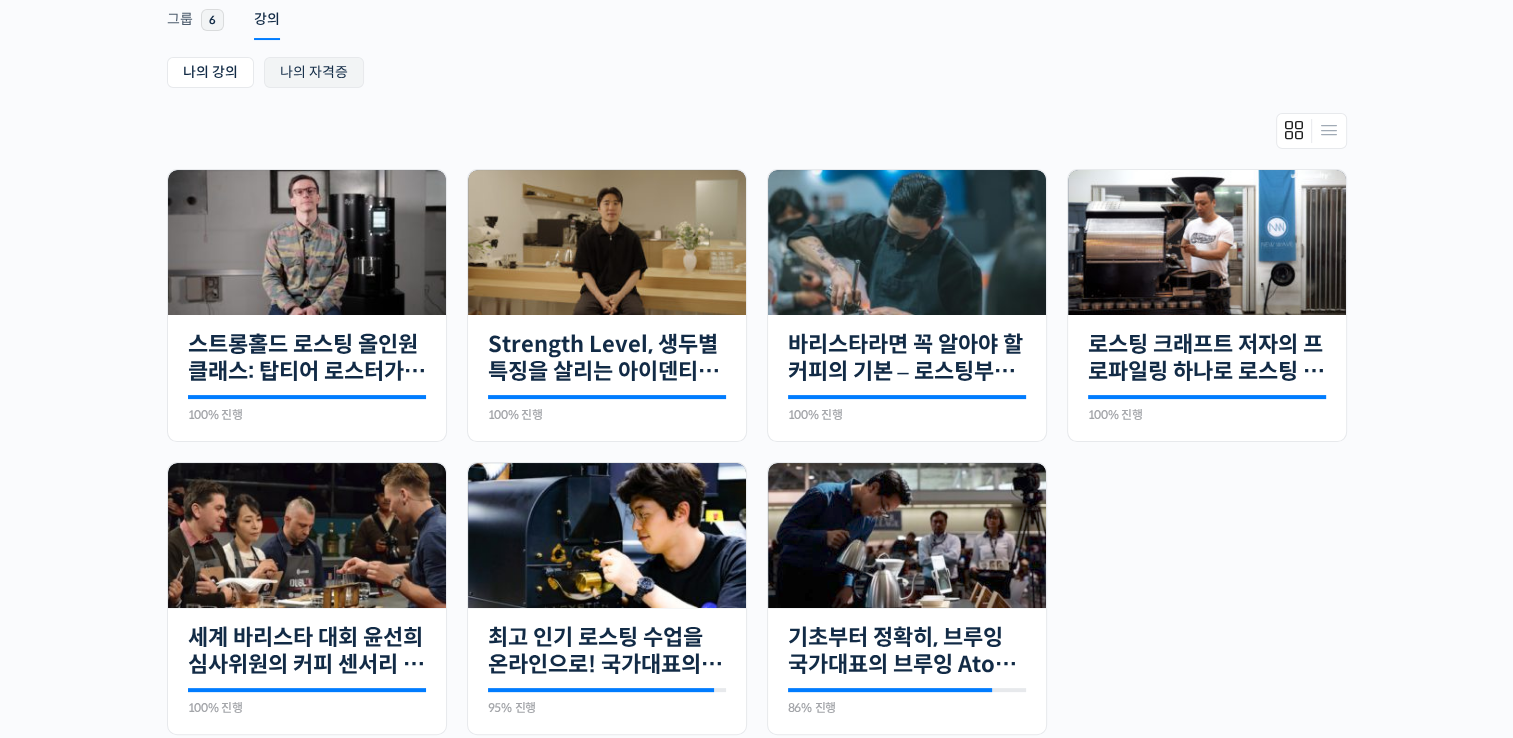click on "나의 자격증" at bounding box center [314, 72] 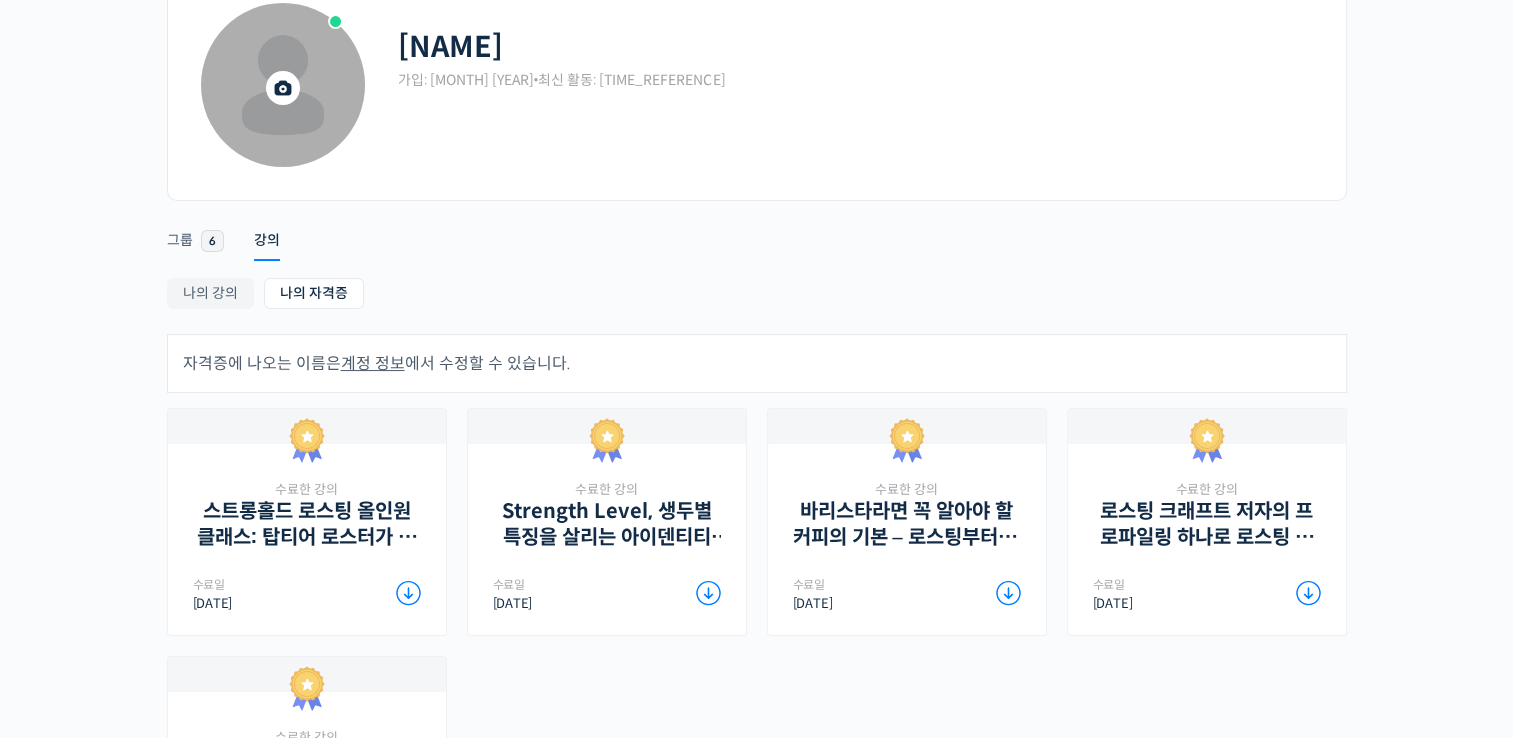 scroll, scrollTop: 300, scrollLeft: 0, axis: vertical 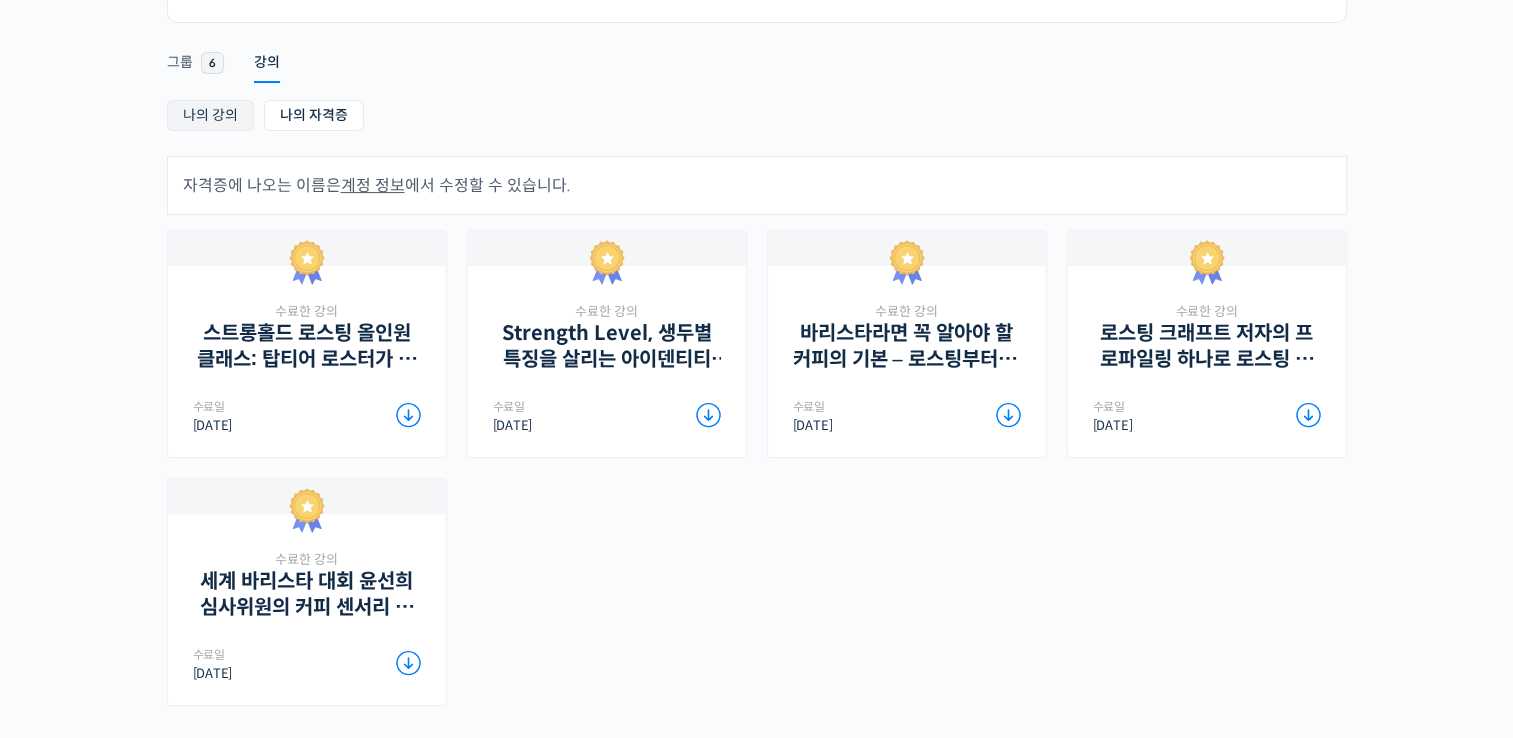click on "나의 강의" at bounding box center (210, 115) 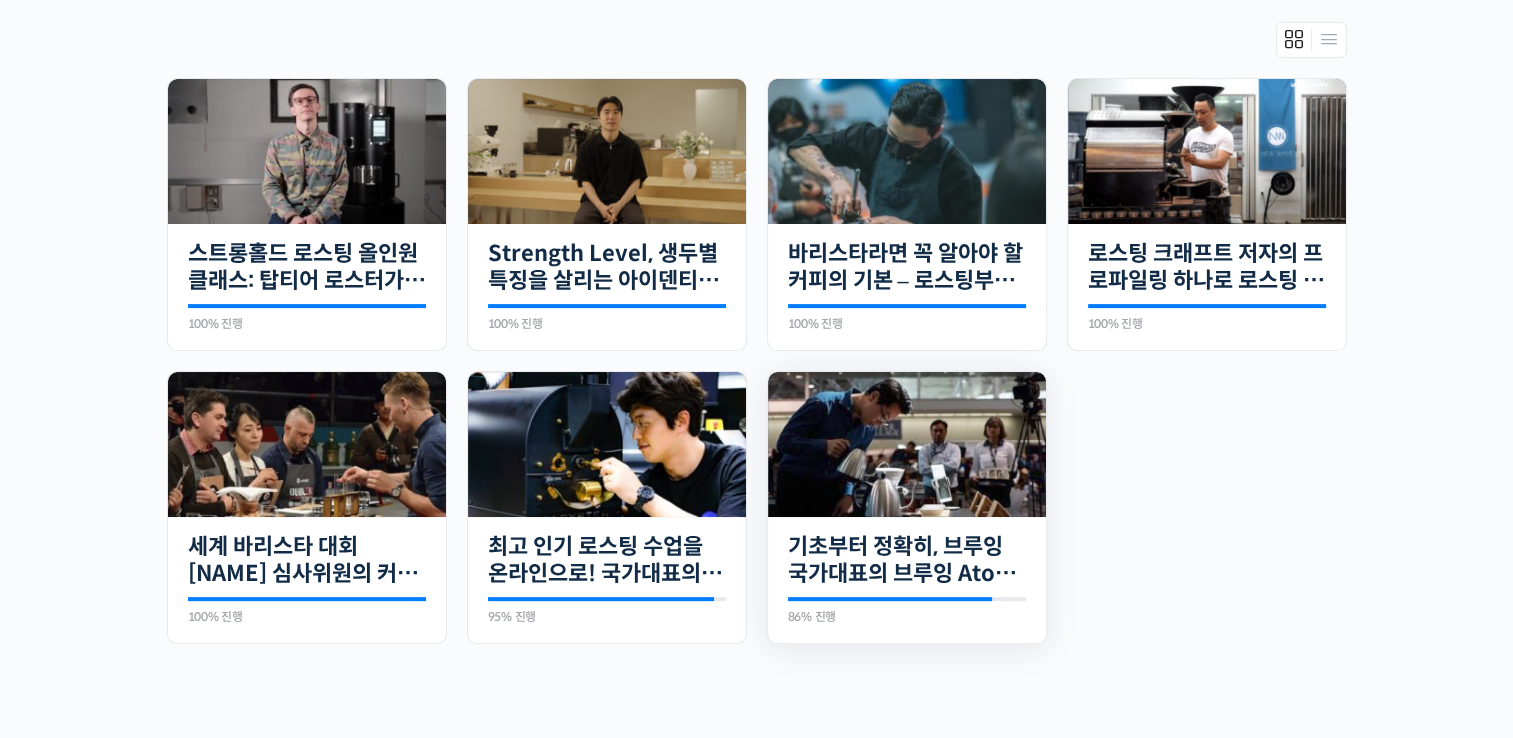 scroll, scrollTop: 400, scrollLeft: 0, axis: vertical 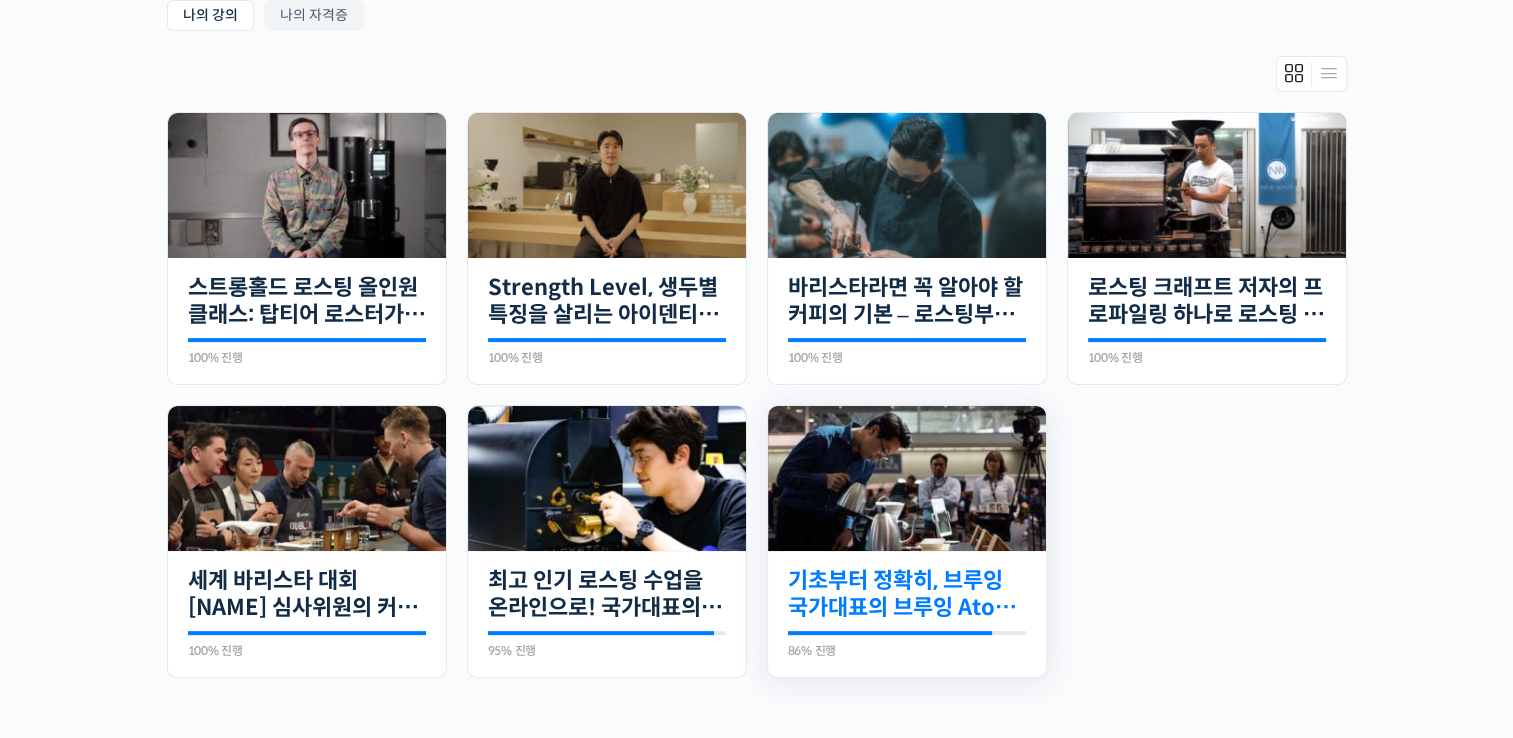 click on "기초부터 정확히, 브루잉 국가대표의 브루잉 AtoZ 클래스" at bounding box center (907, 594) 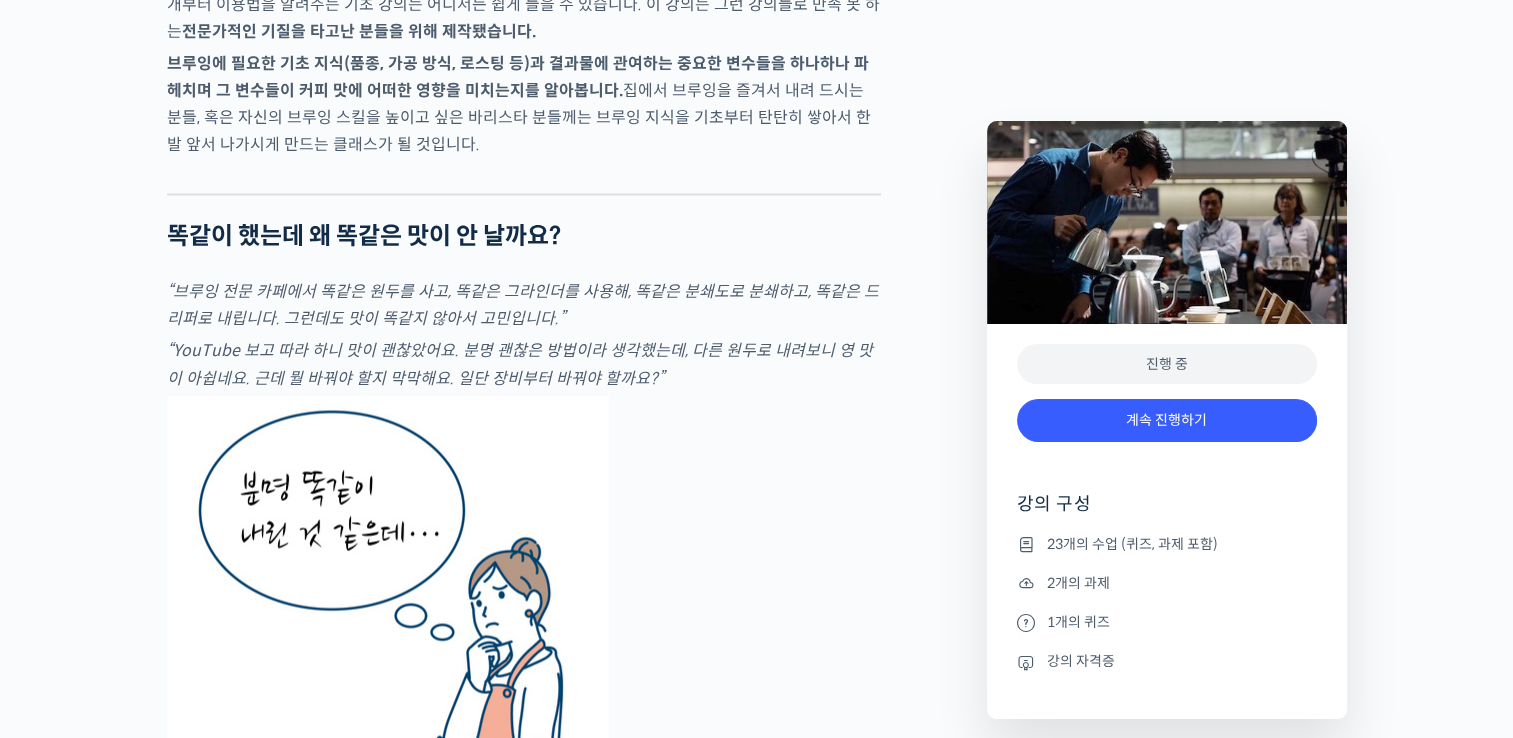 scroll, scrollTop: 3500, scrollLeft: 0, axis: vertical 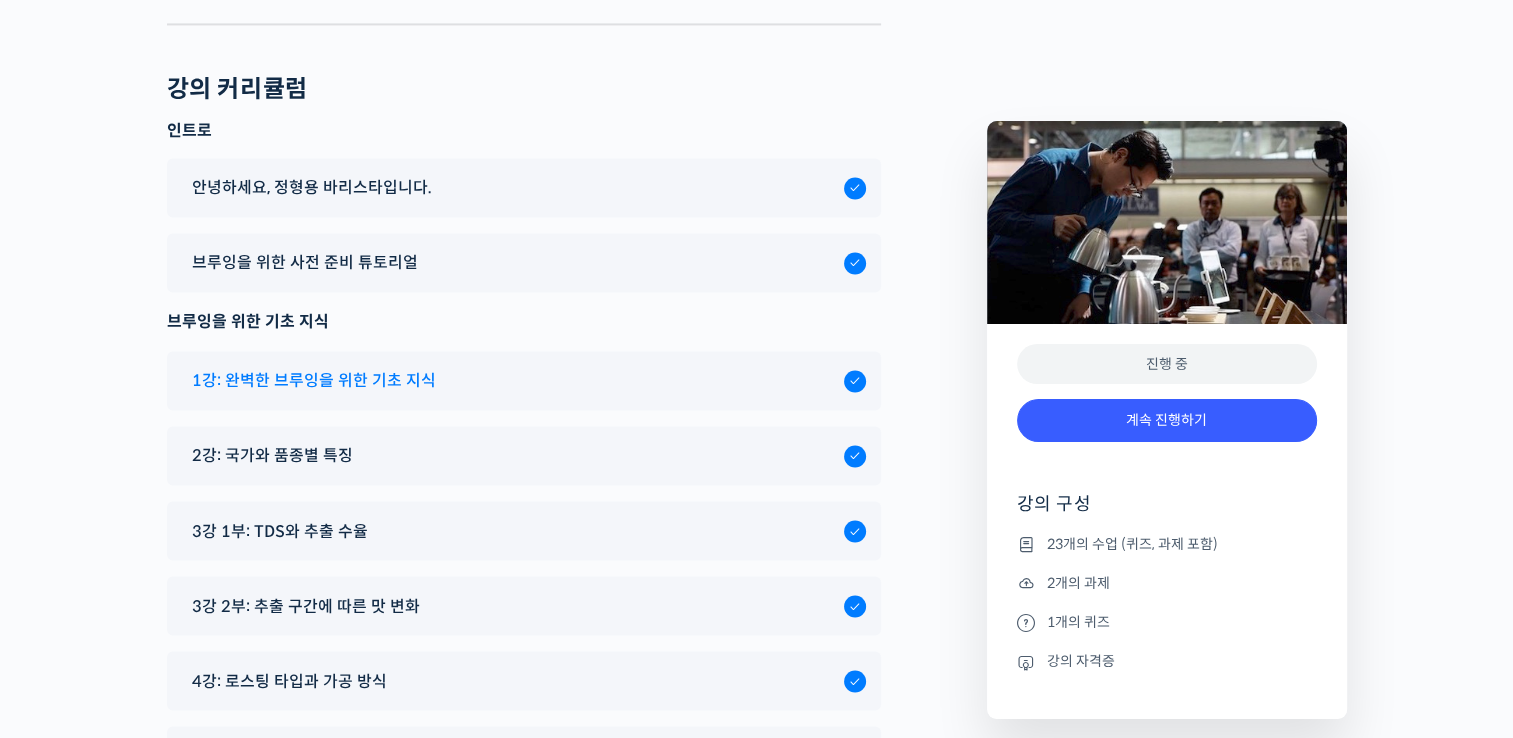 click on "1강: 완벽한 브루잉을 위한 기초 지식" at bounding box center [314, 380] 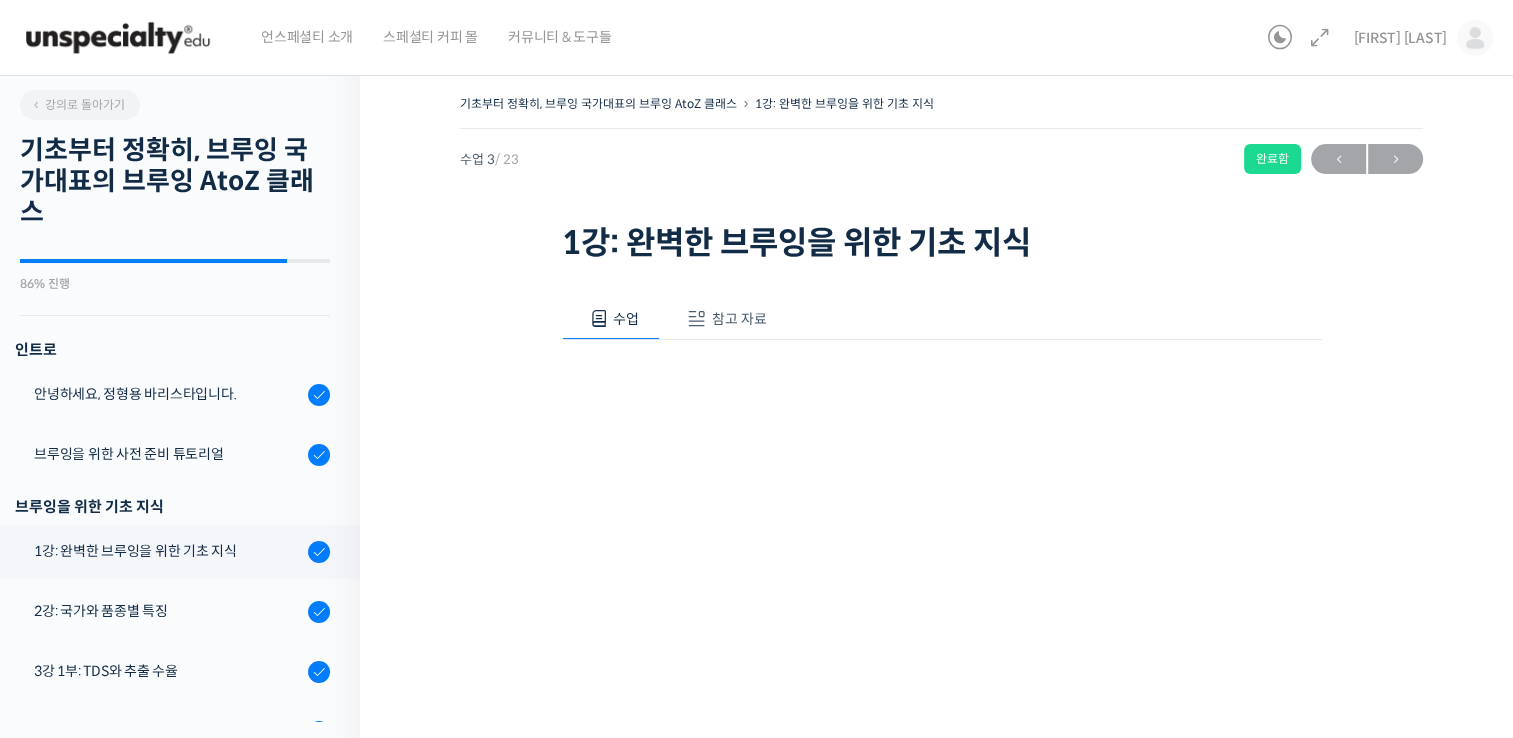 scroll, scrollTop: 0, scrollLeft: 0, axis: both 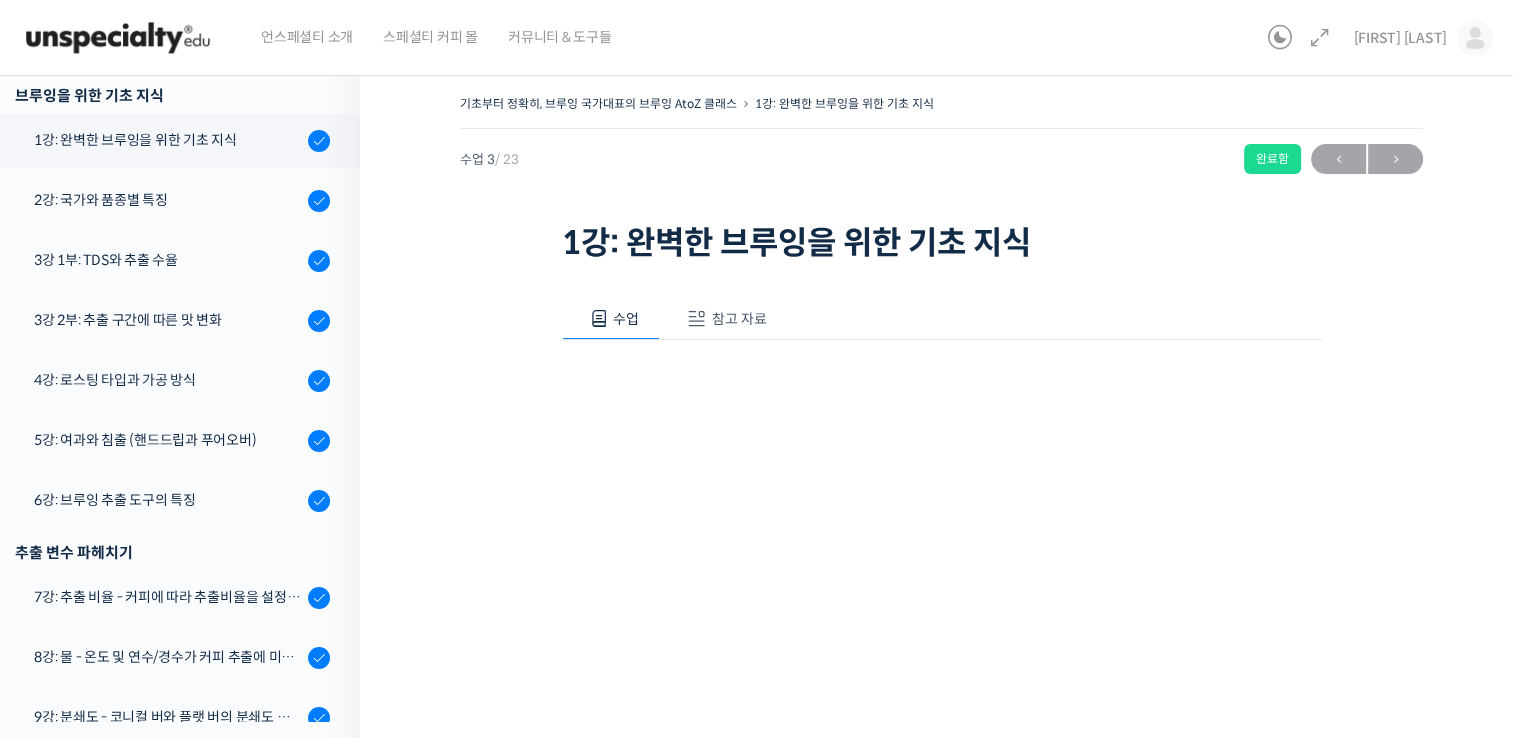 click on "수업 3  / 23
완료함
←  이전 										 다음 →" at bounding box center (941, 159) 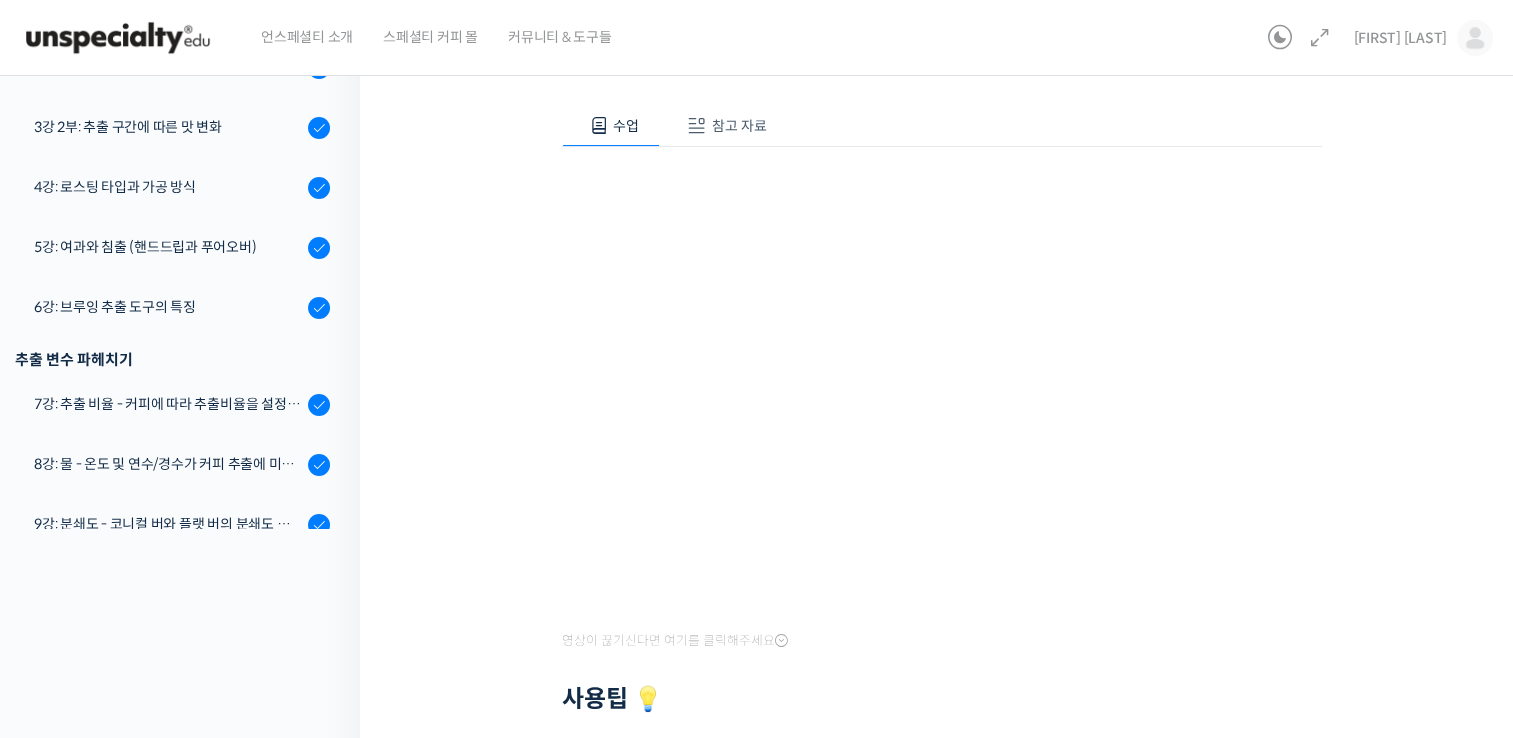 scroll, scrollTop: 0, scrollLeft: 0, axis: both 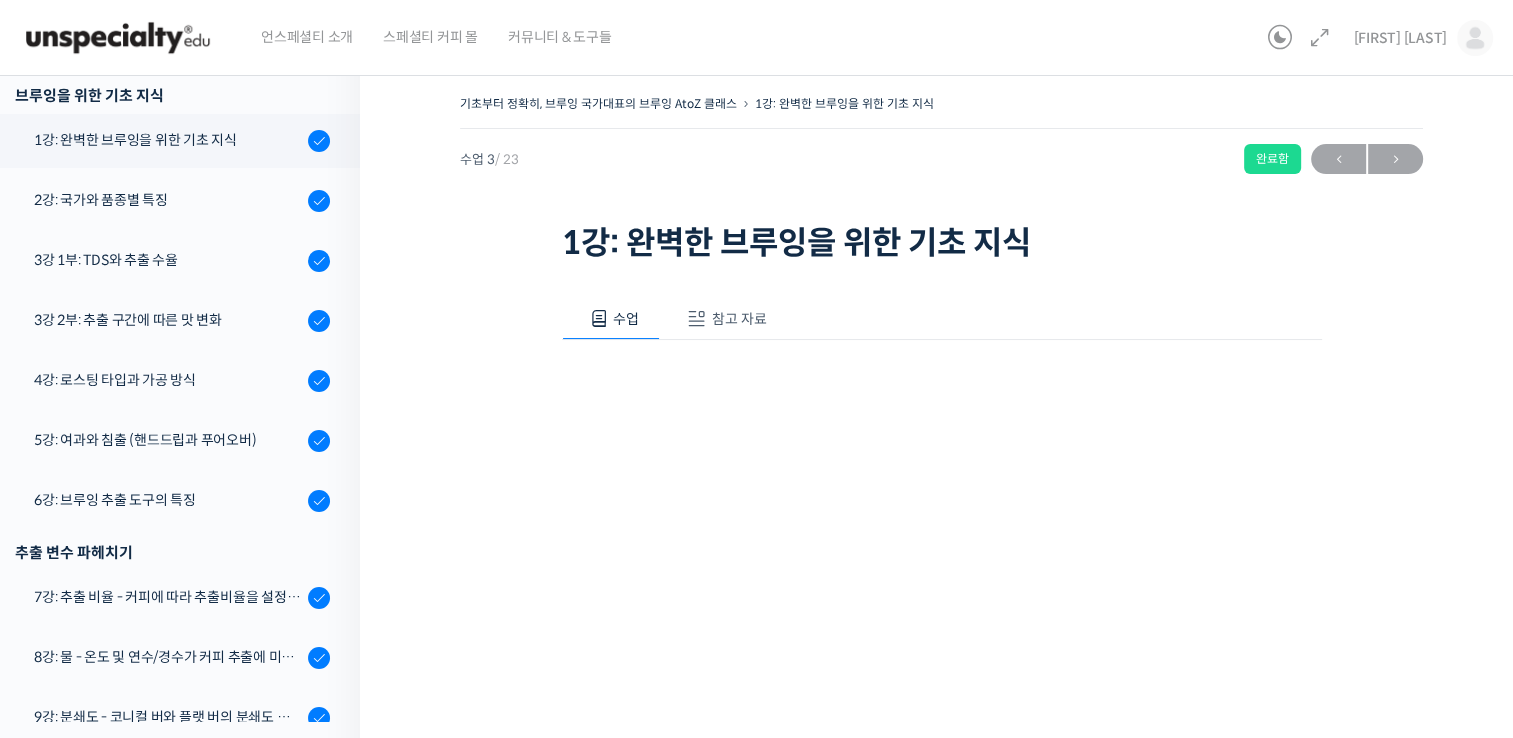 click on "참고 자료" at bounding box center [739, 319] 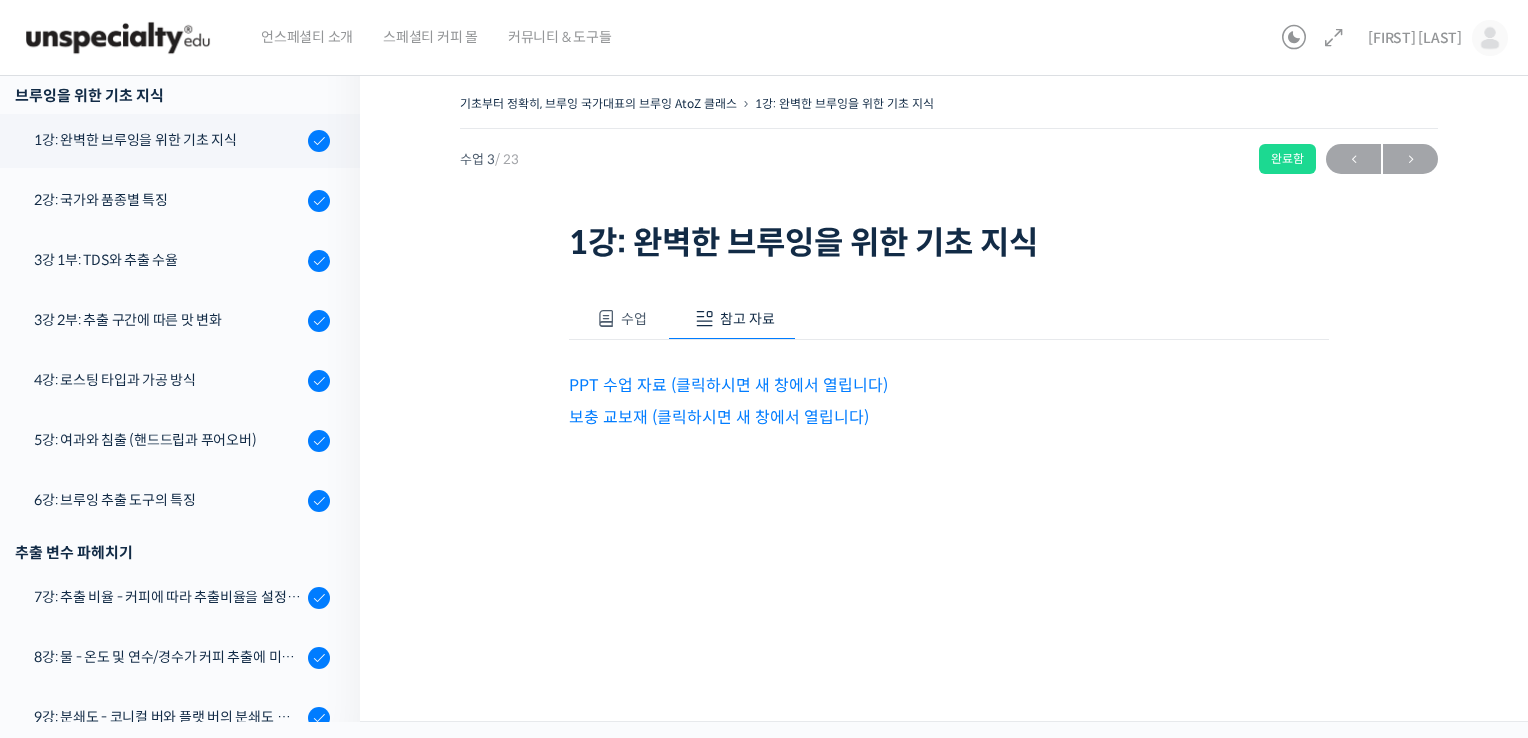 click on "수업" at bounding box center (618, 319) 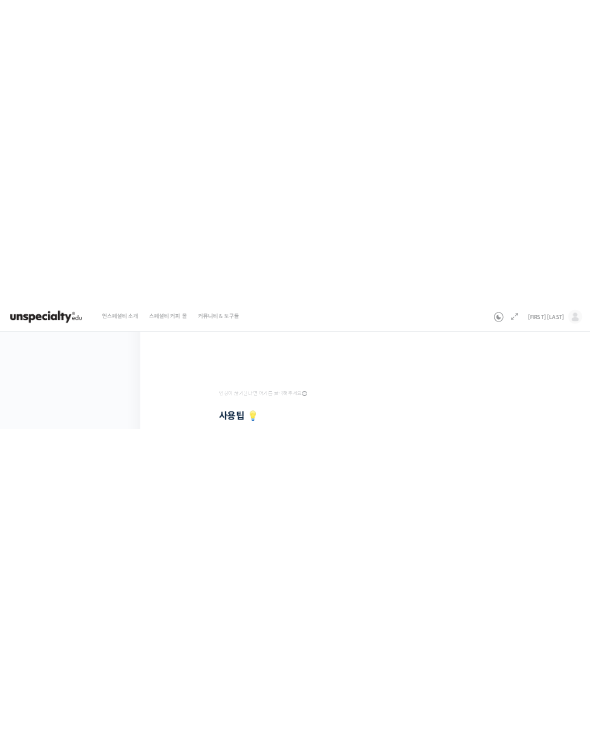 scroll, scrollTop: 444, scrollLeft: 0, axis: vertical 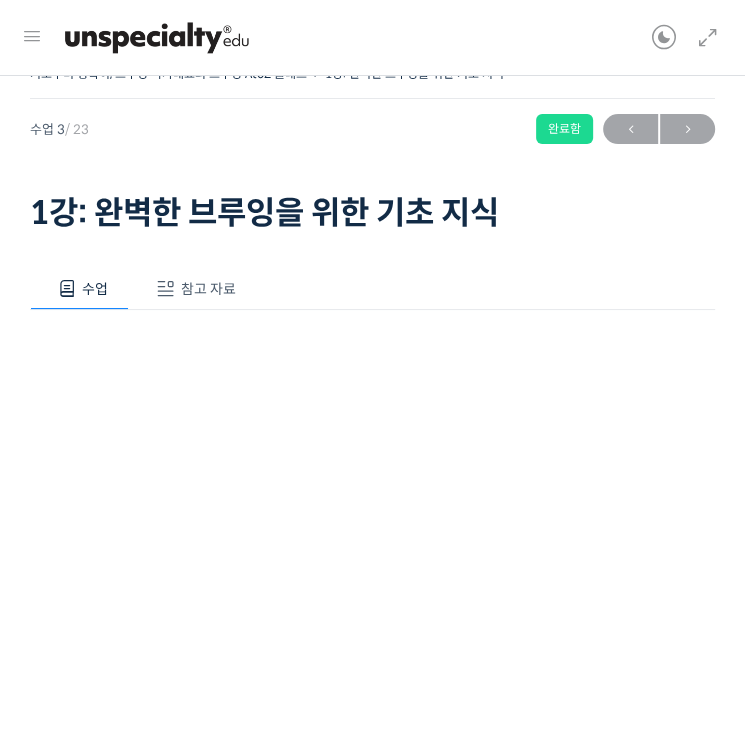 click at bounding box center [32, 37] 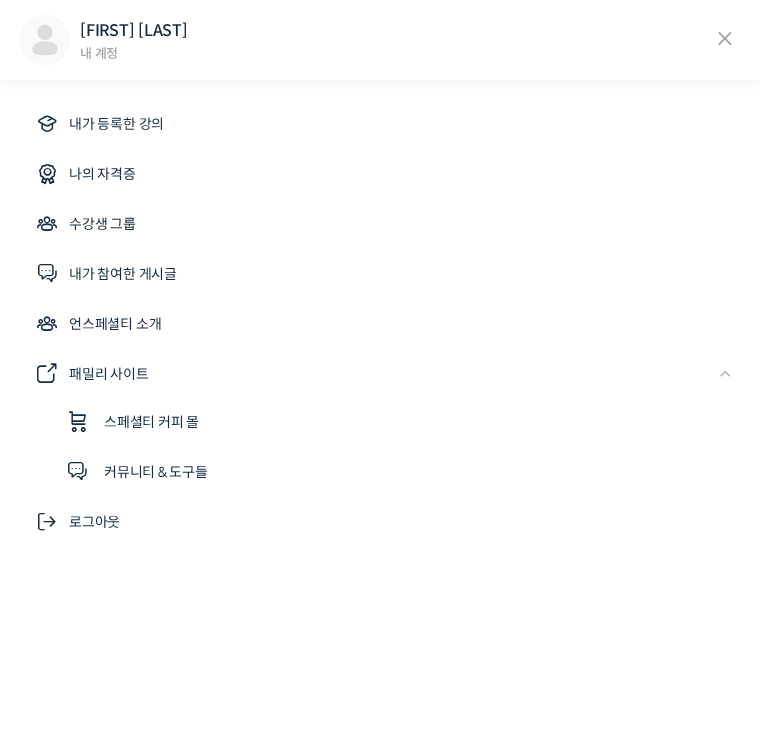click at bounding box center (725, 39) 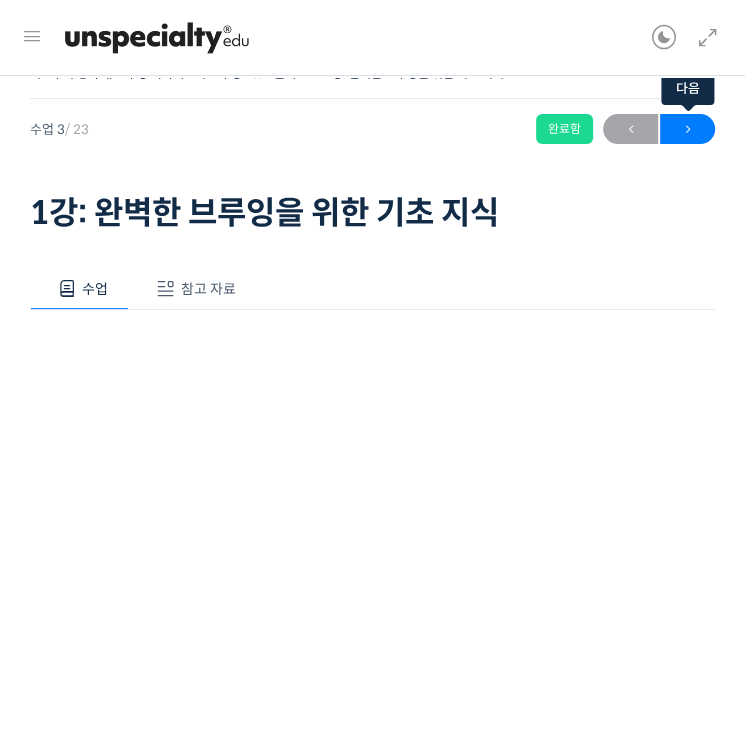 click on "→" at bounding box center [687, 129] 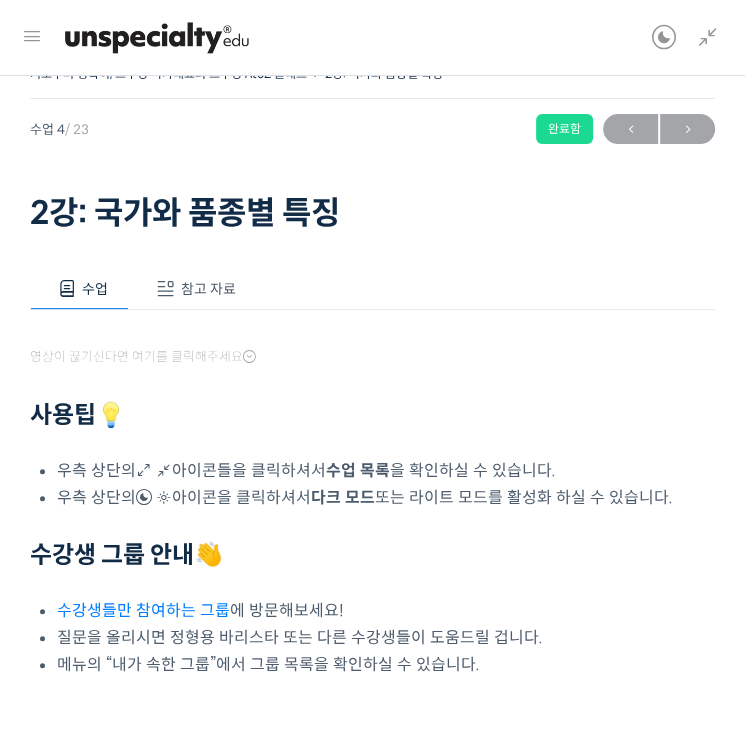 scroll, scrollTop: 0, scrollLeft: 0, axis: both 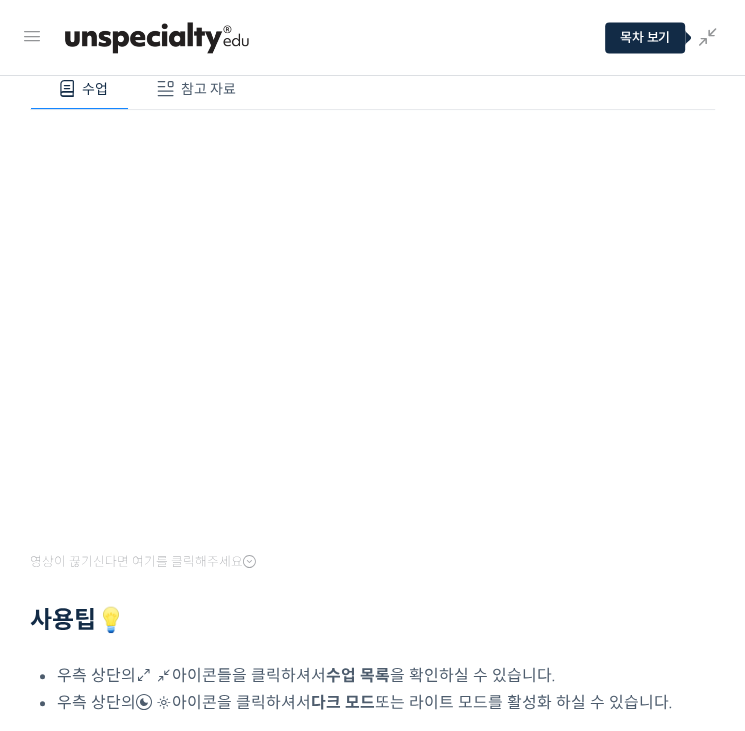 click at bounding box center [372, 591] 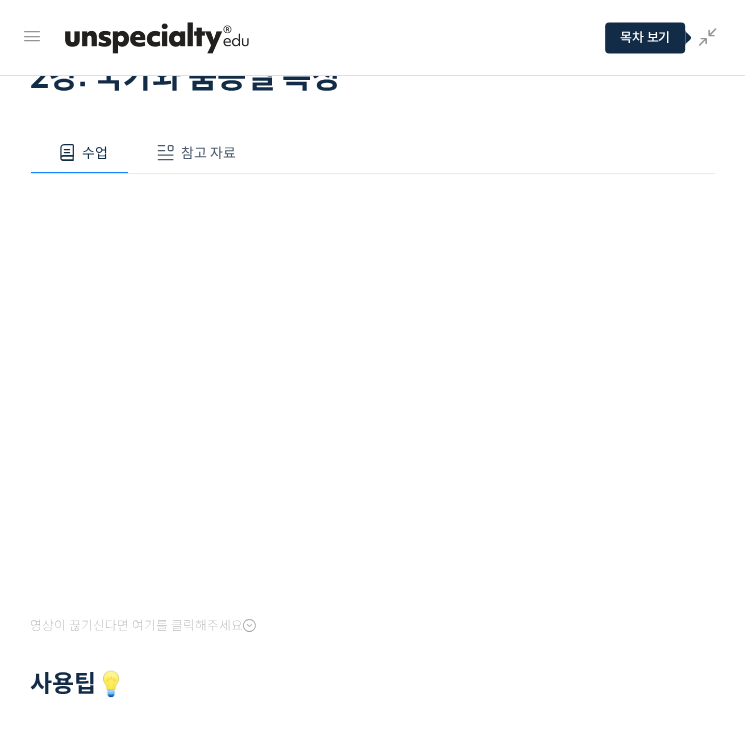 scroll, scrollTop: 236, scrollLeft: 0, axis: vertical 